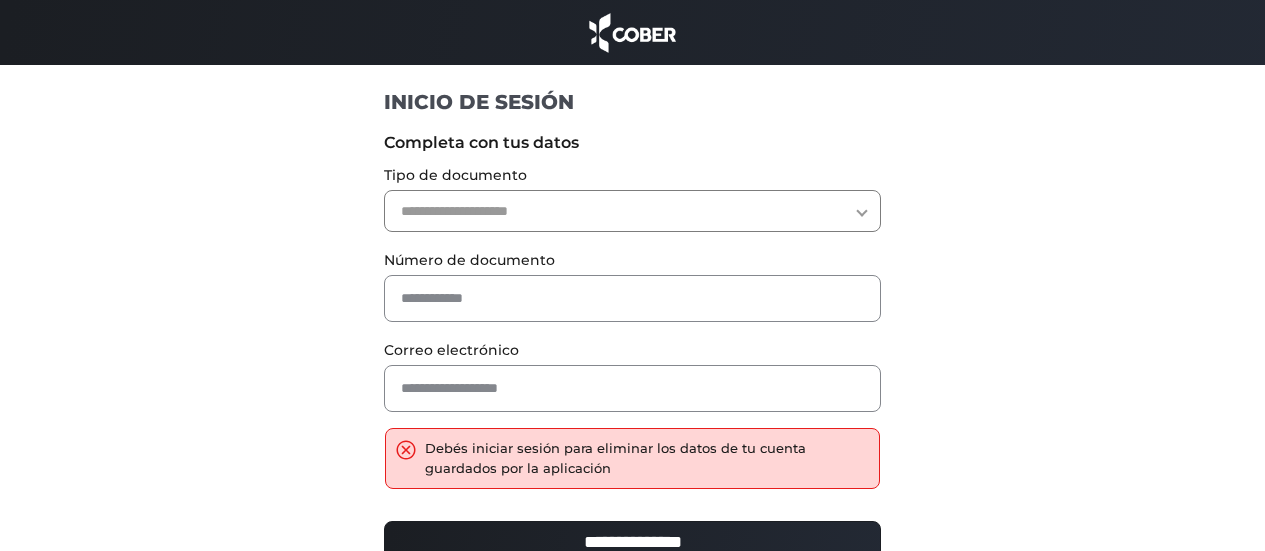 scroll, scrollTop: 0, scrollLeft: 0, axis: both 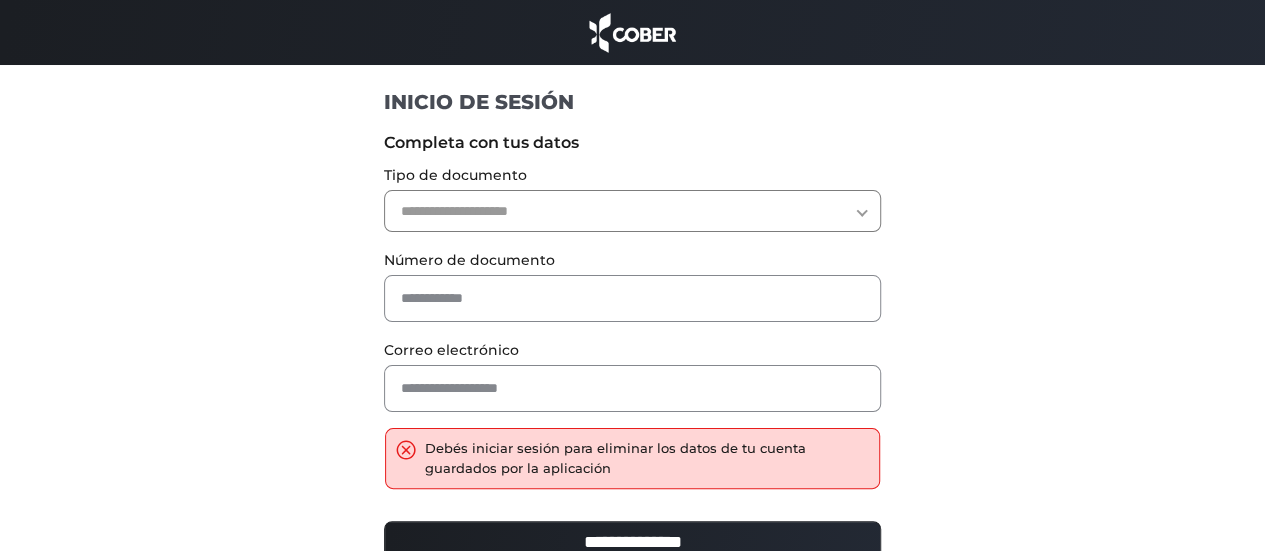 click on "**********" at bounding box center [632, 211] 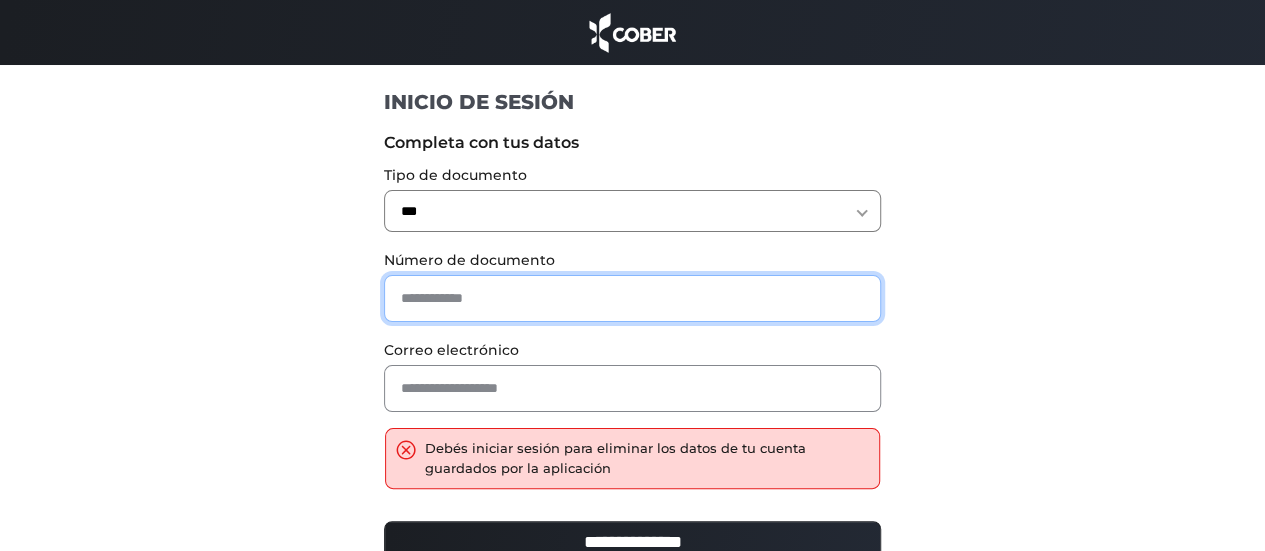 click at bounding box center [632, 298] 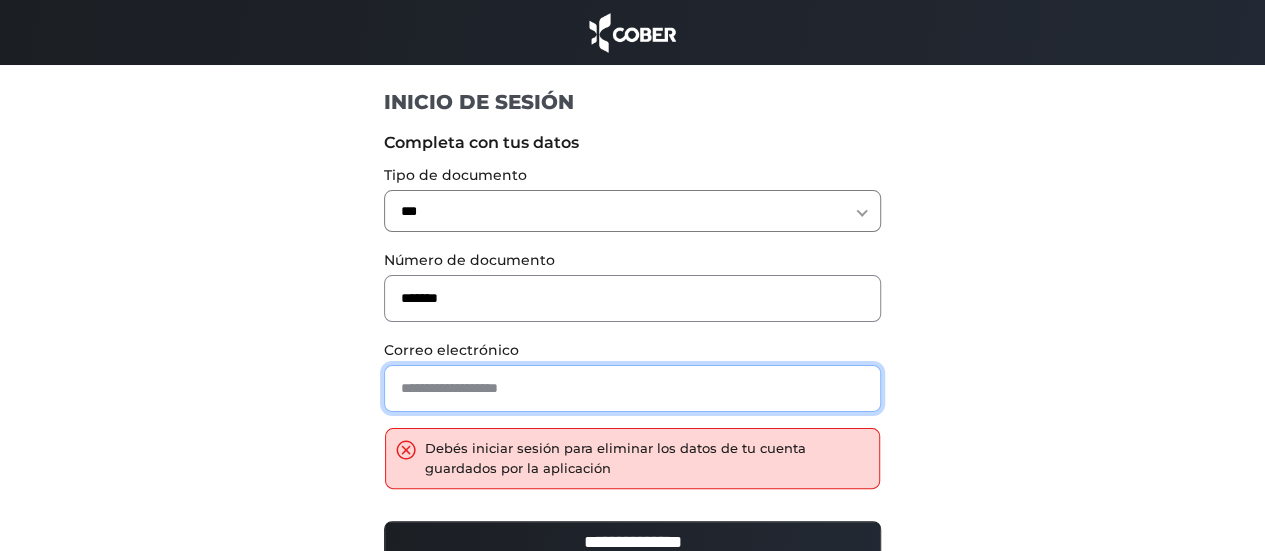 click at bounding box center [632, 388] 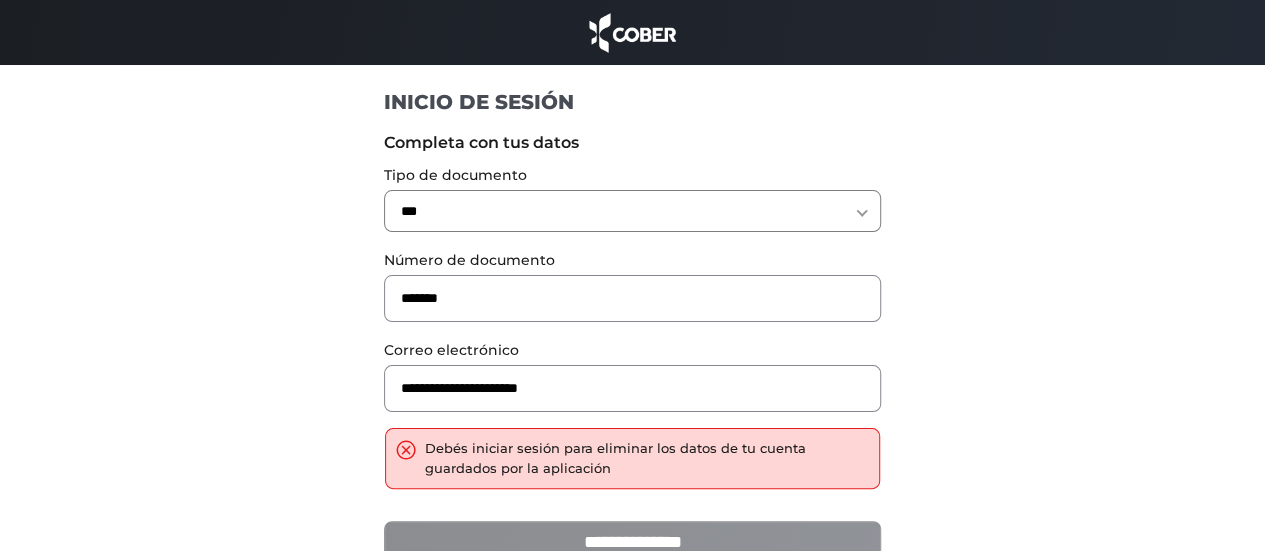 click on "**********" at bounding box center (632, 542) 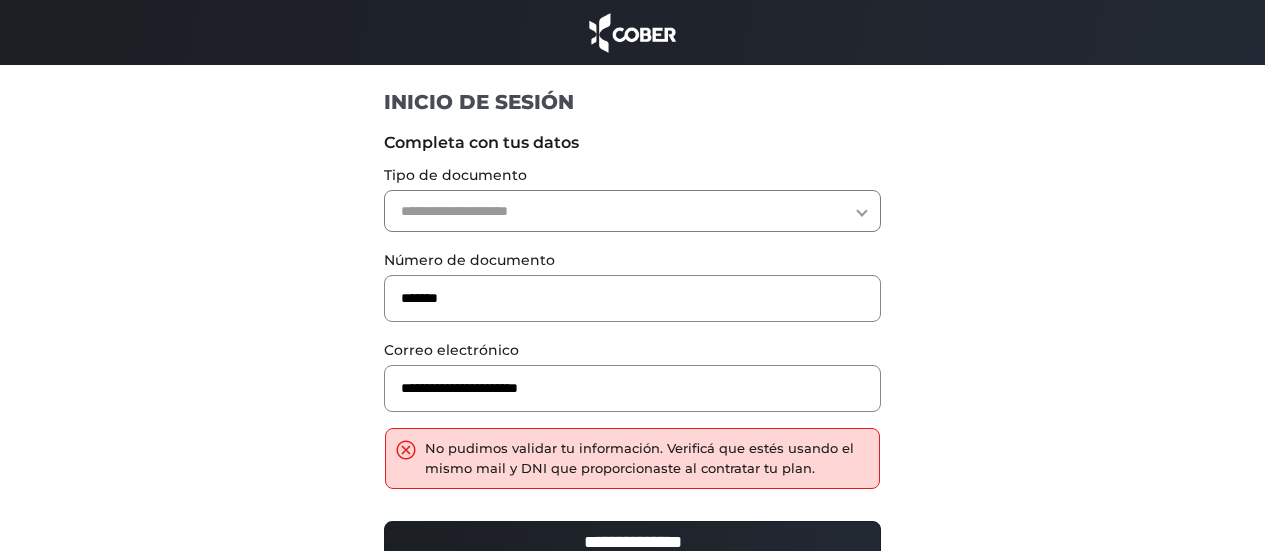 scroll, scrollTop: 0, scrollLeft: 0, axis: both 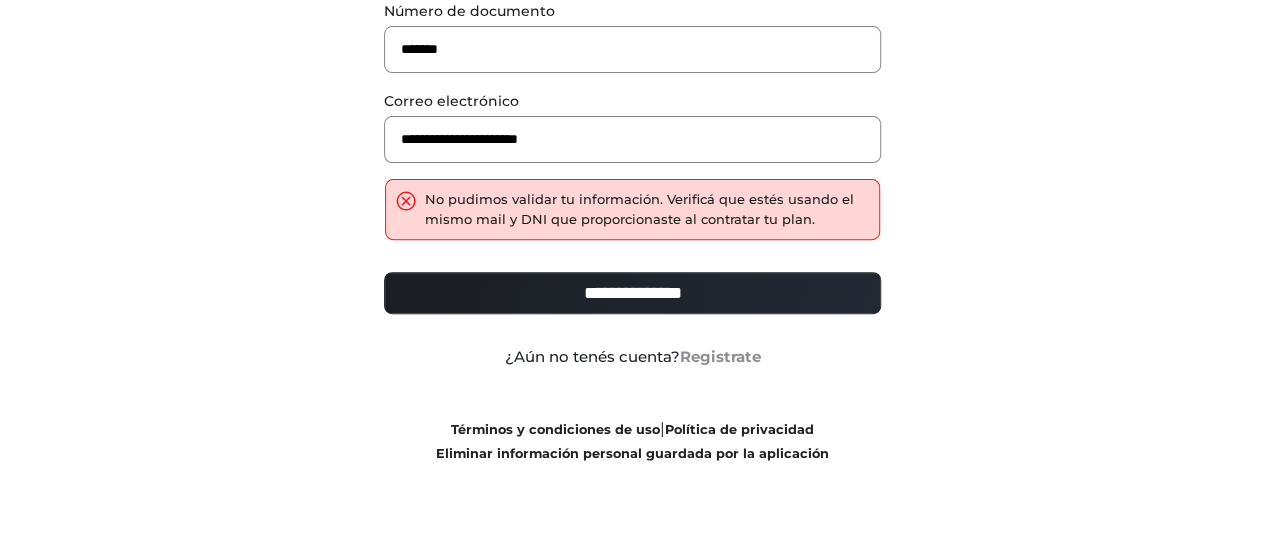 click on "Registrate" at bounding box center (720, 356) 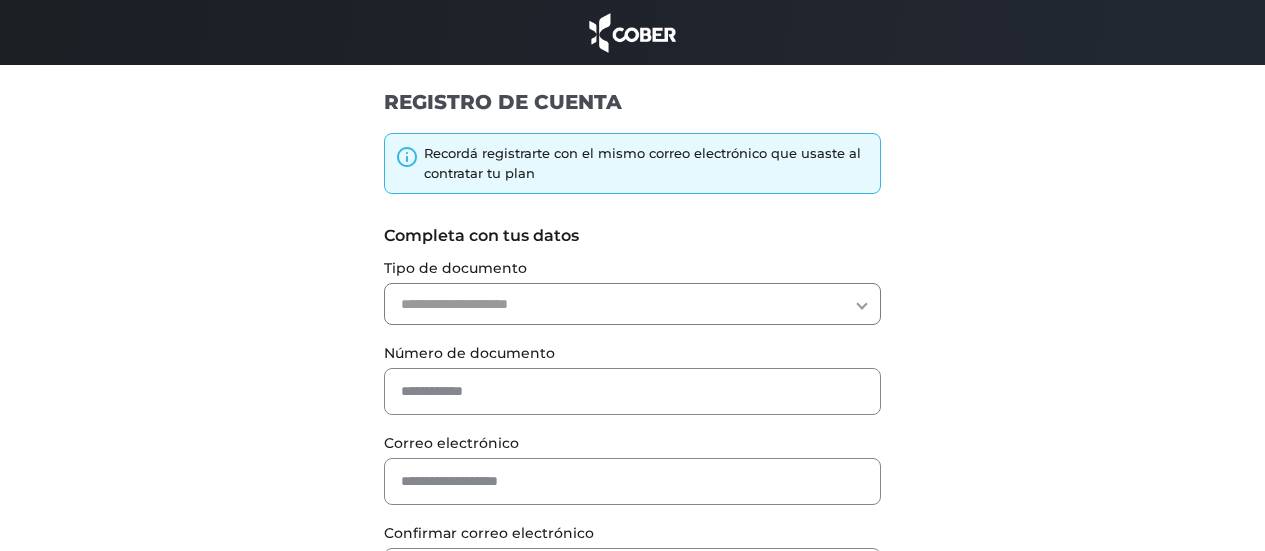 scroll, scrollTop: 0, scrollLeft: 0, axis: both 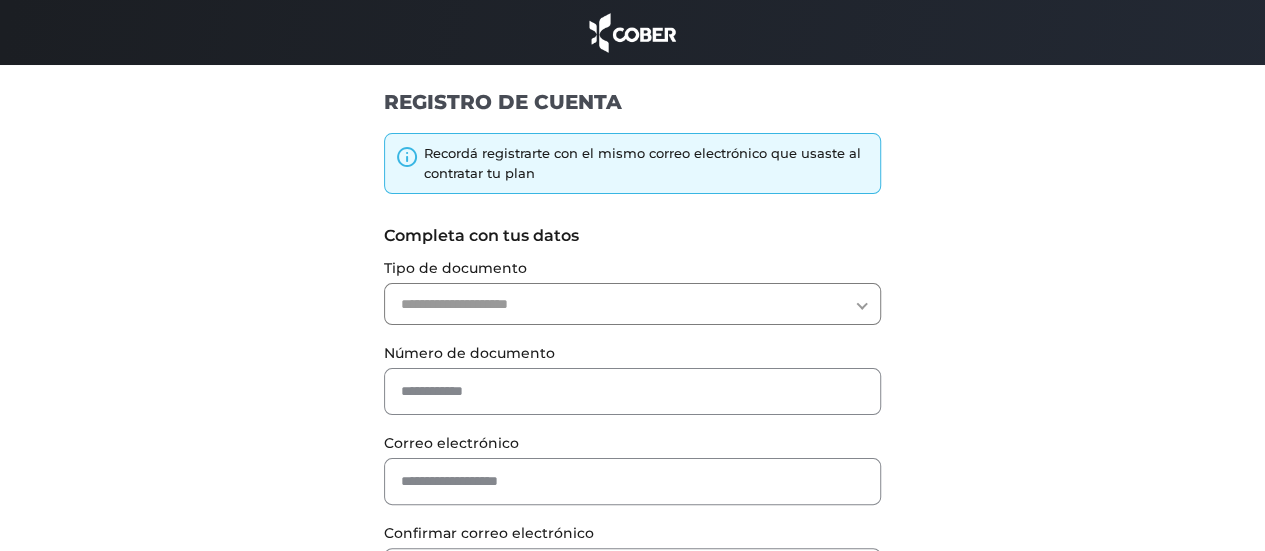 click on "**********" at bounding box center (632, 304) 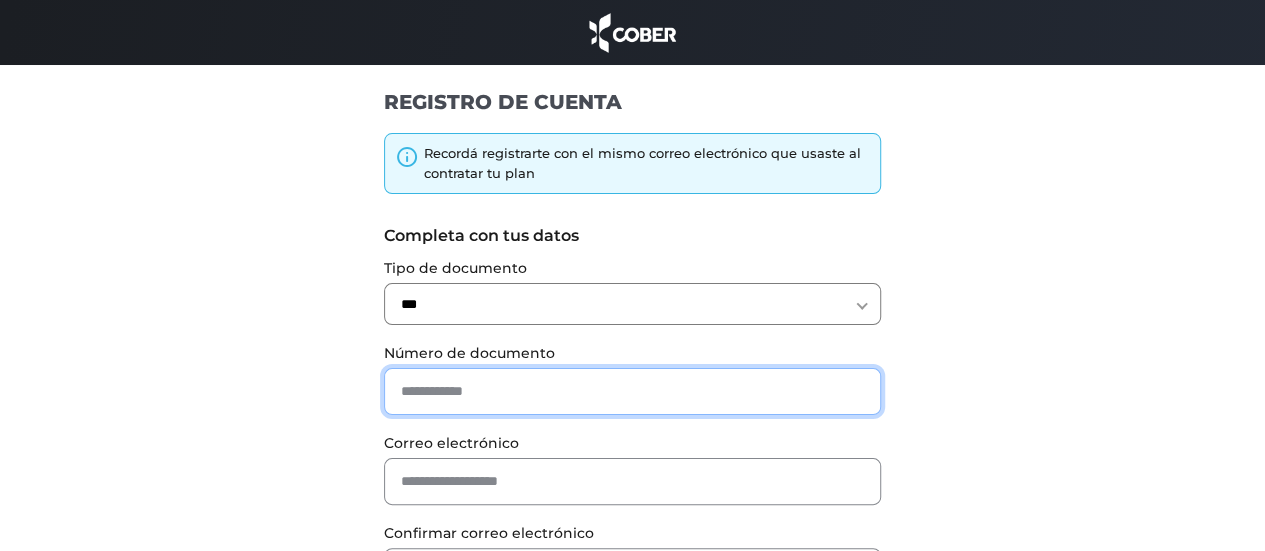 click at bounding box center [632, 391] 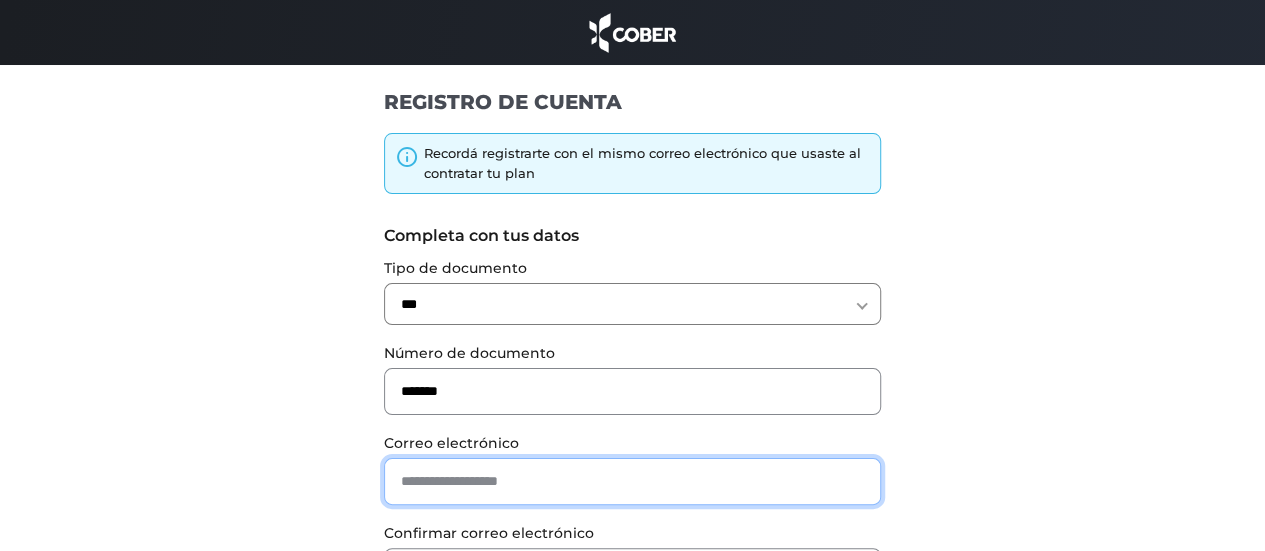 click at bounding box center [632, 481] 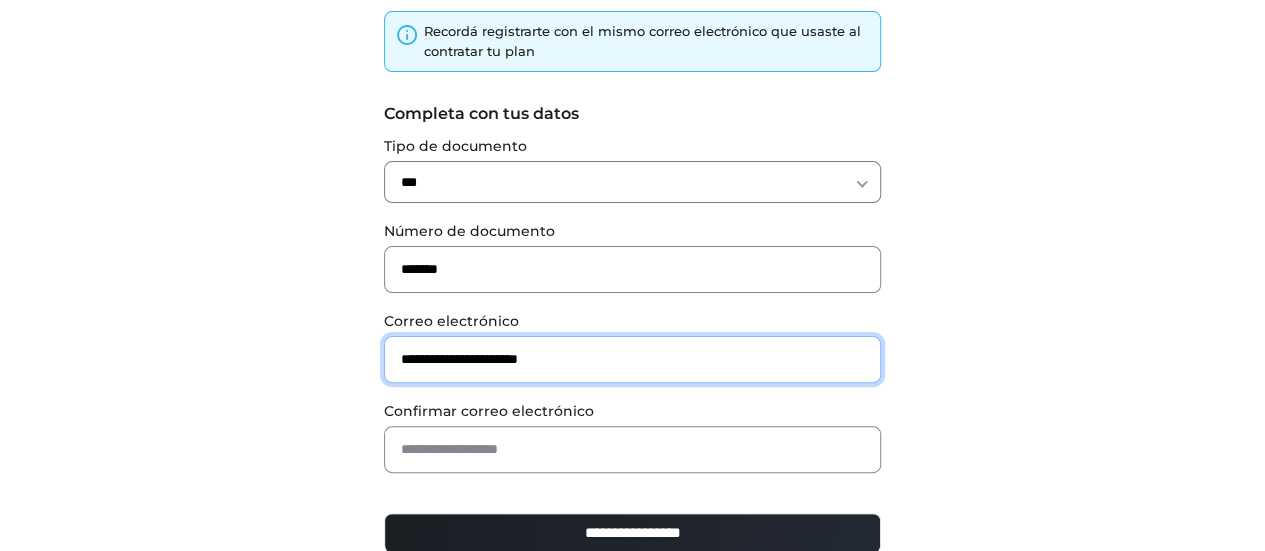 scroll, scrollTop: 133, scrollLeft: 0, axis: vertical 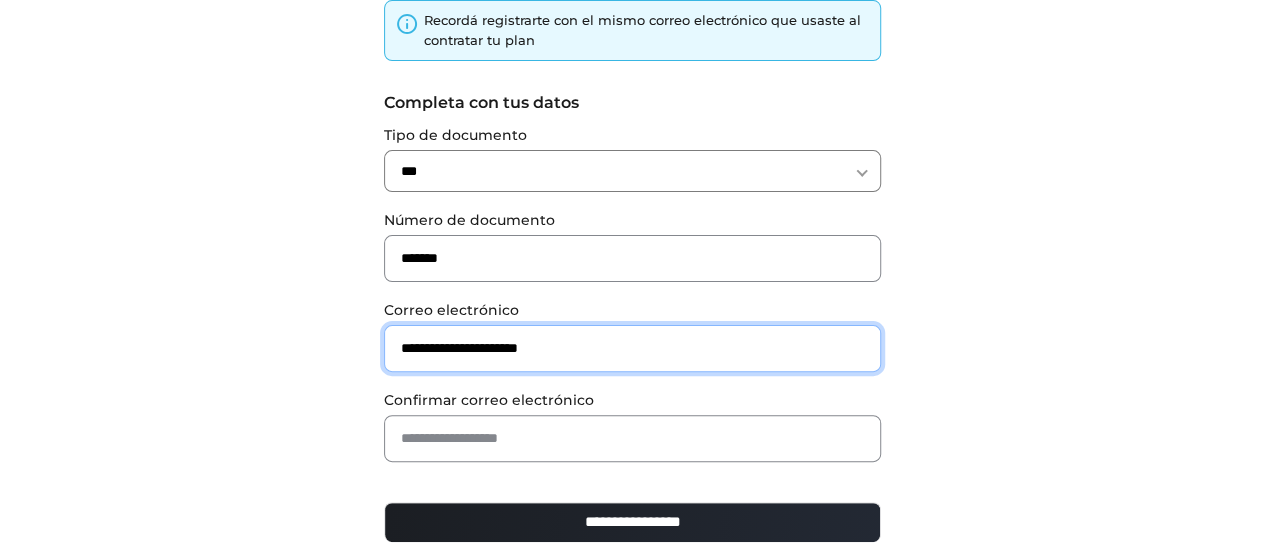 type on "**********" 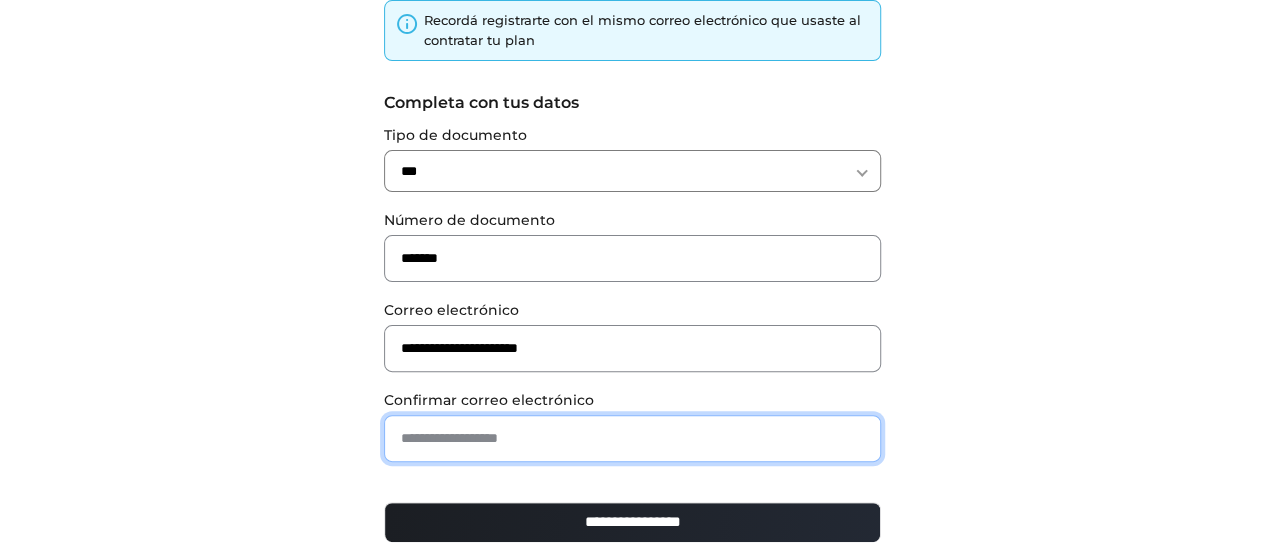 click at bounding box center (632, 438) 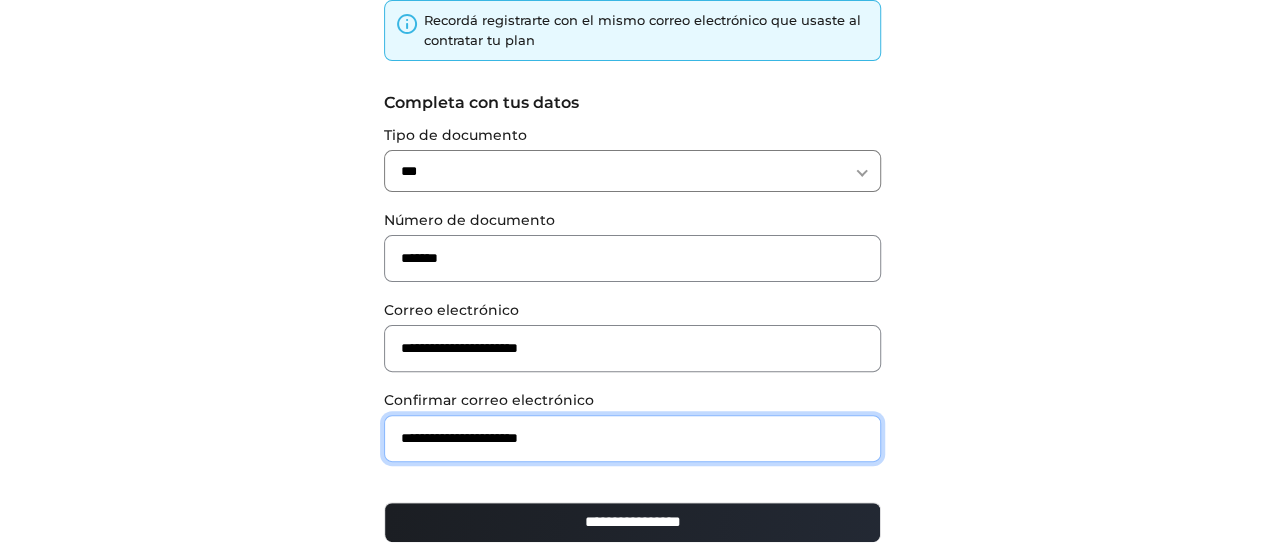 type on "**********" 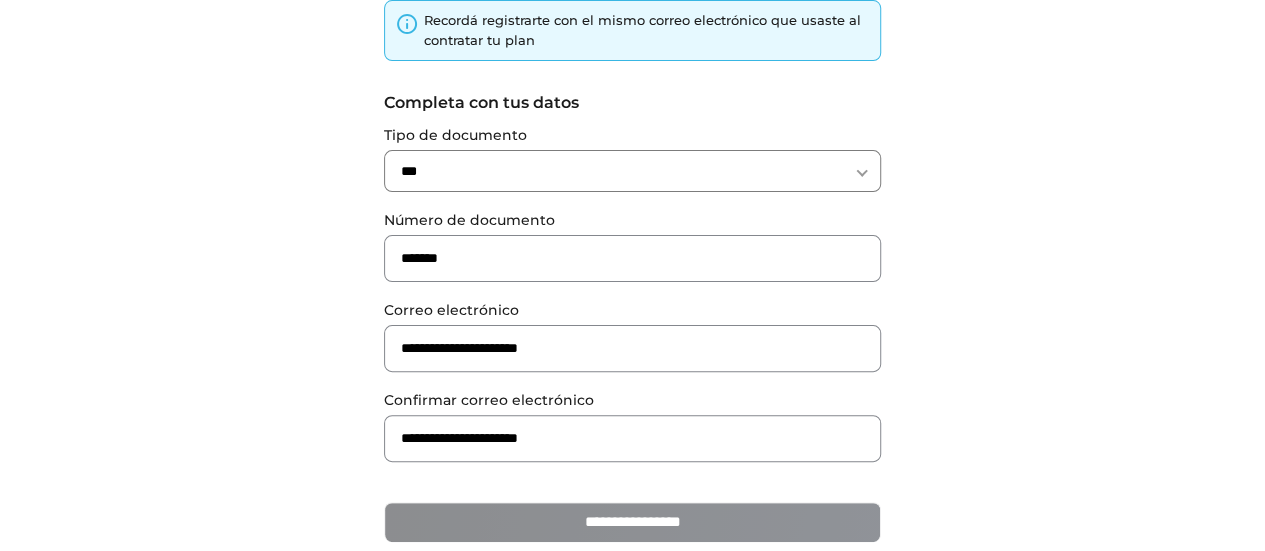 click on "**********" at bounding box center (632, 522) 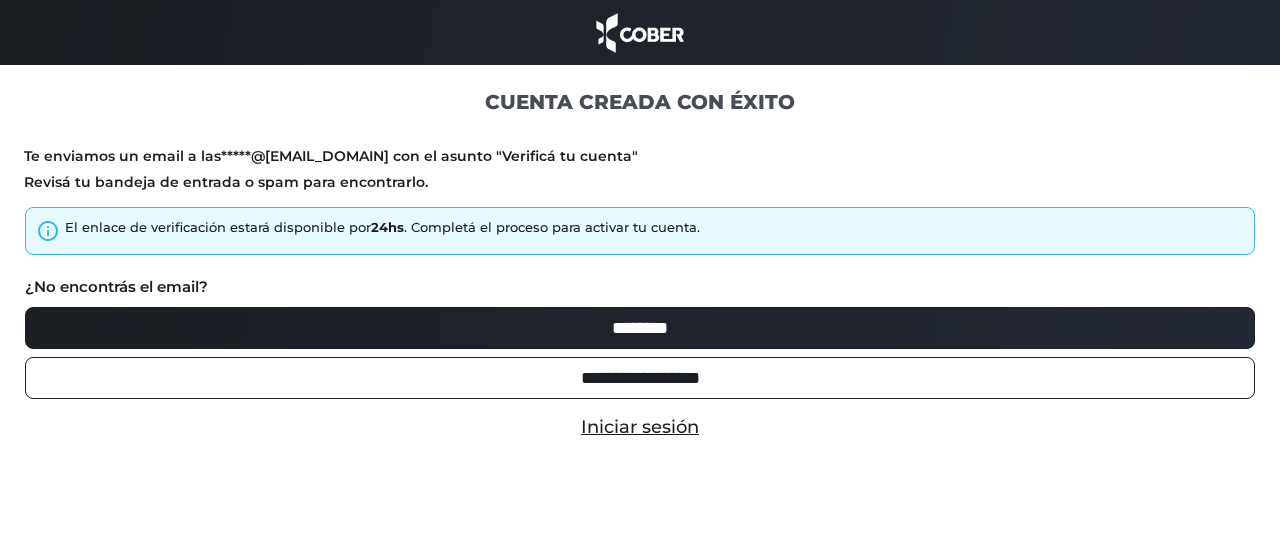 scroll, scrollTop: 0, scrollLeft: 0, axis: both 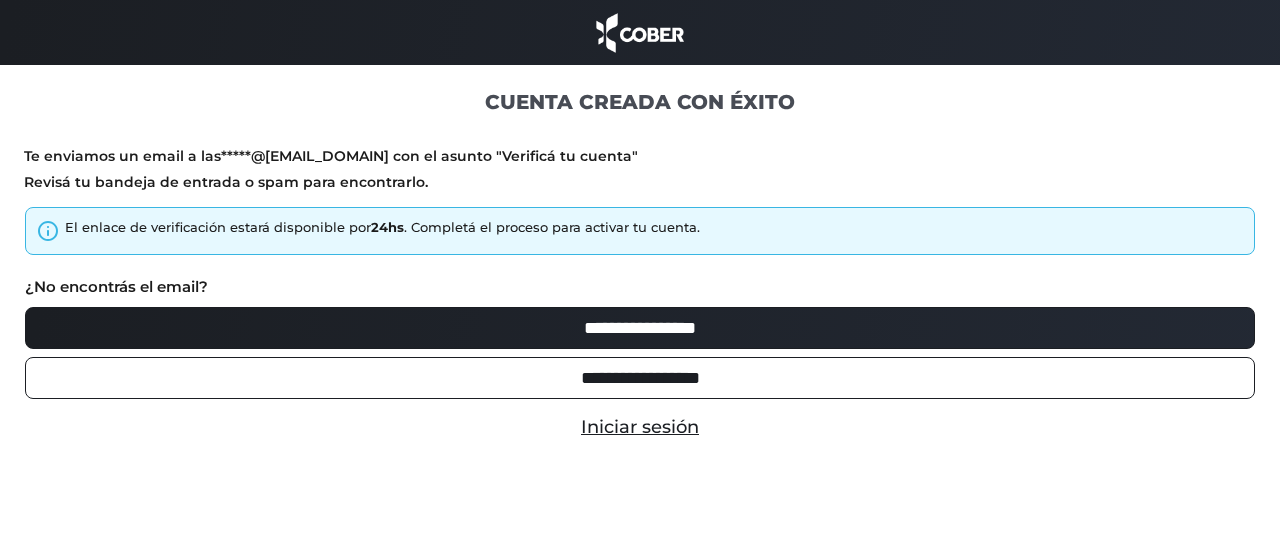 type on "********" 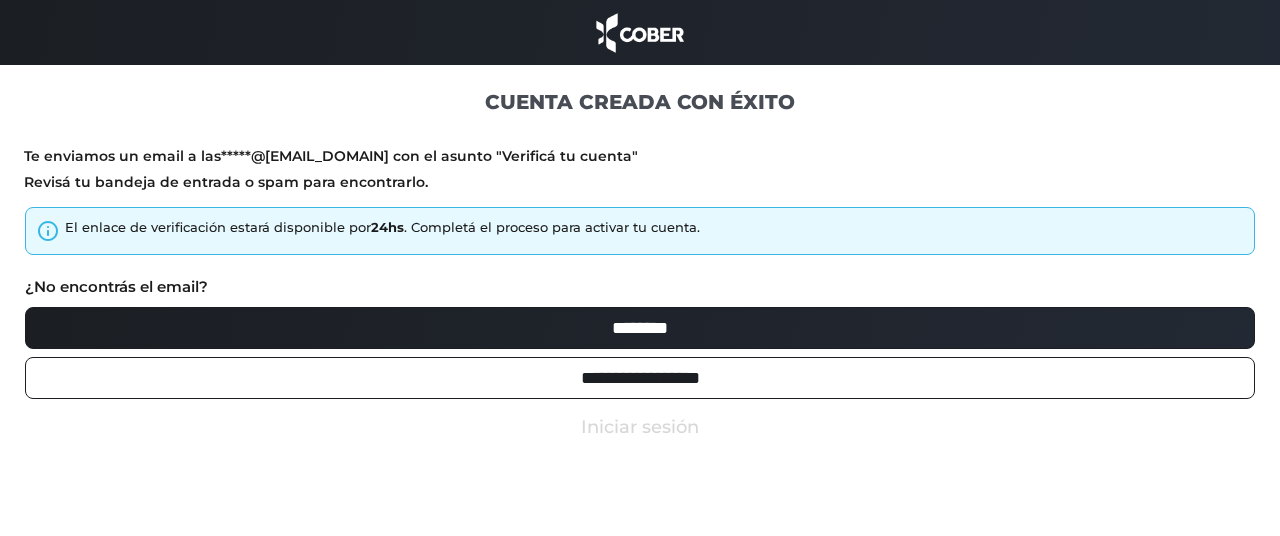 click on "Iniciar sesión" at bounding box center [640, 427] 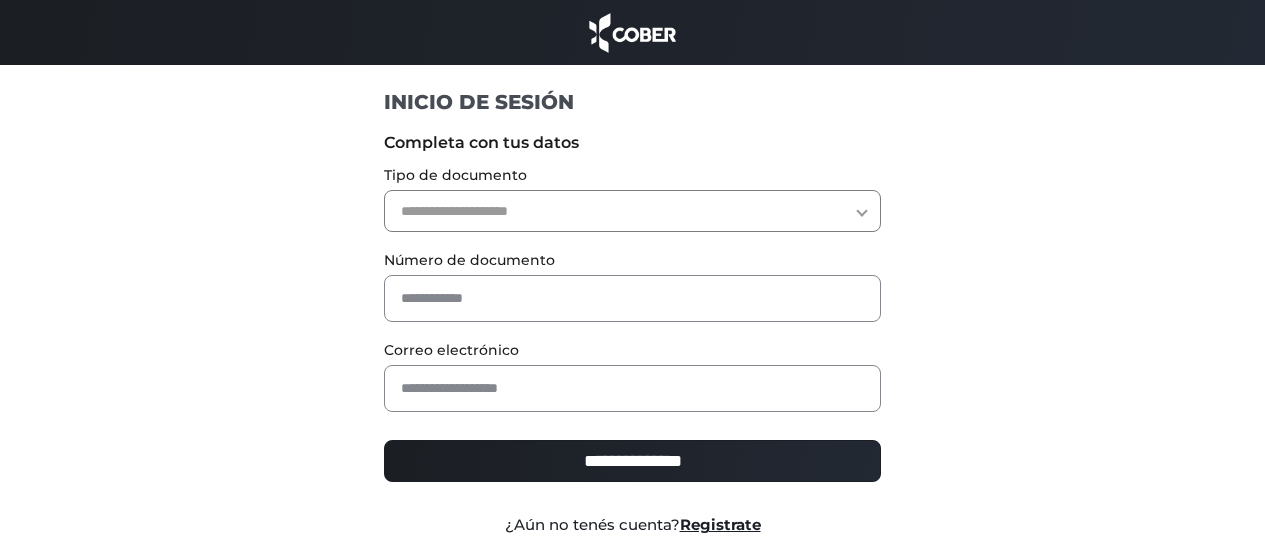 scroll, scrollTop: 0, scrollLeft: 0, axis: both 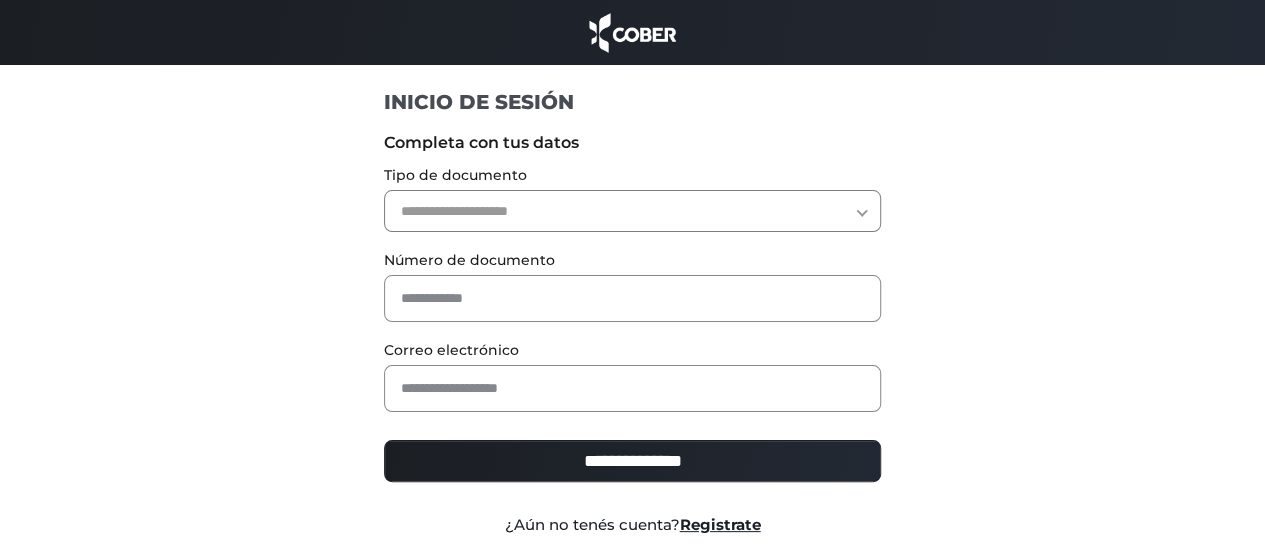 click on "**********" at bounding box center (632, 211) 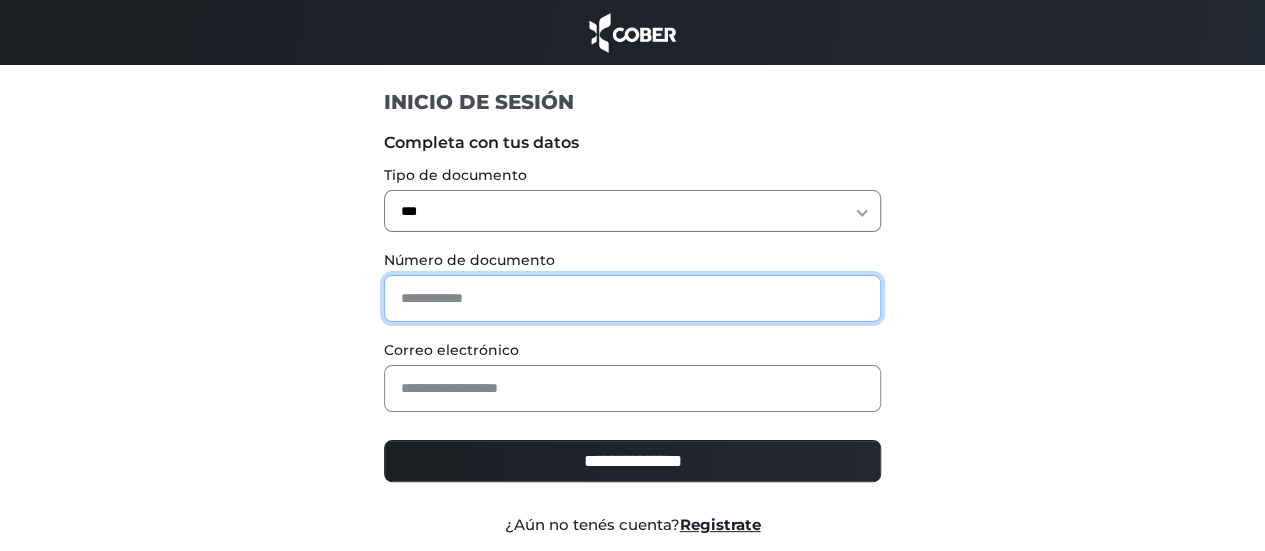click at bounding box center (632, 298) 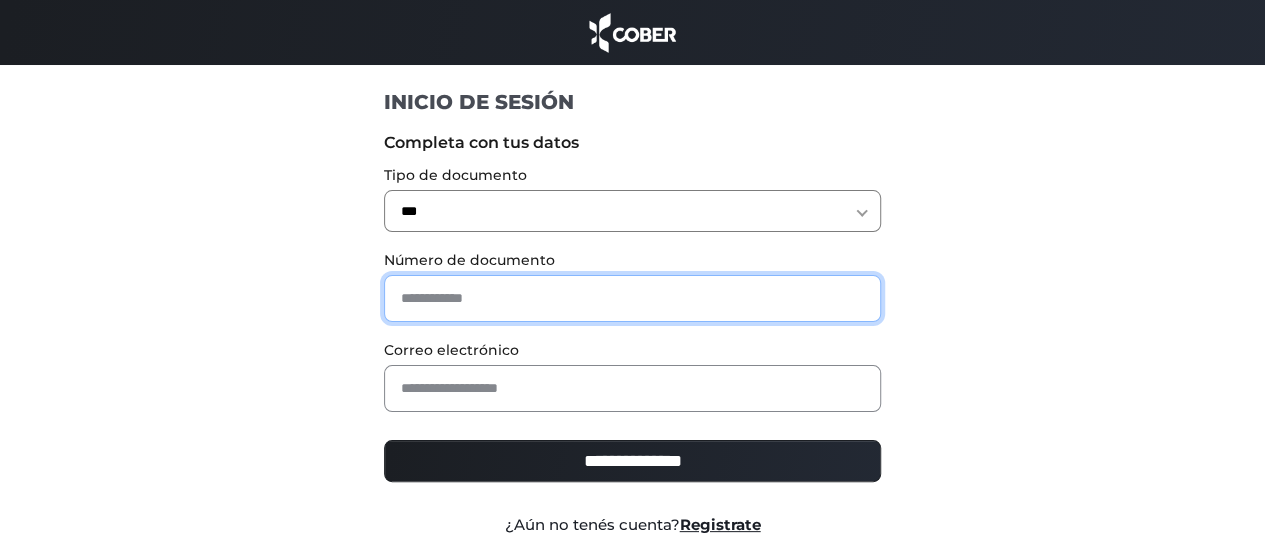 type on "*******" 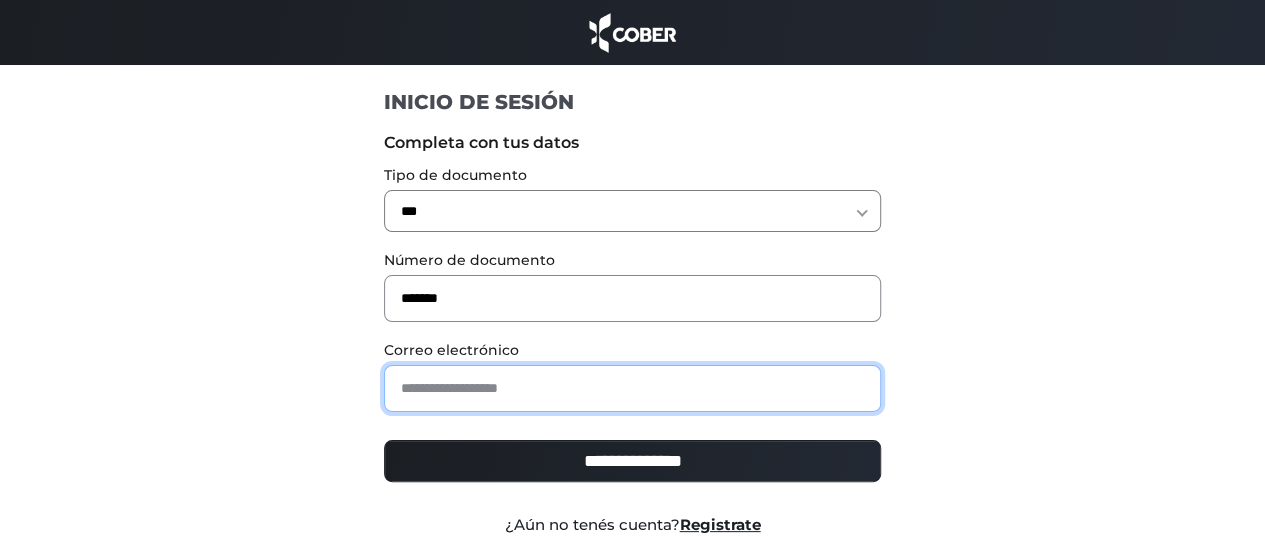 click at bounding box center (632, 388) 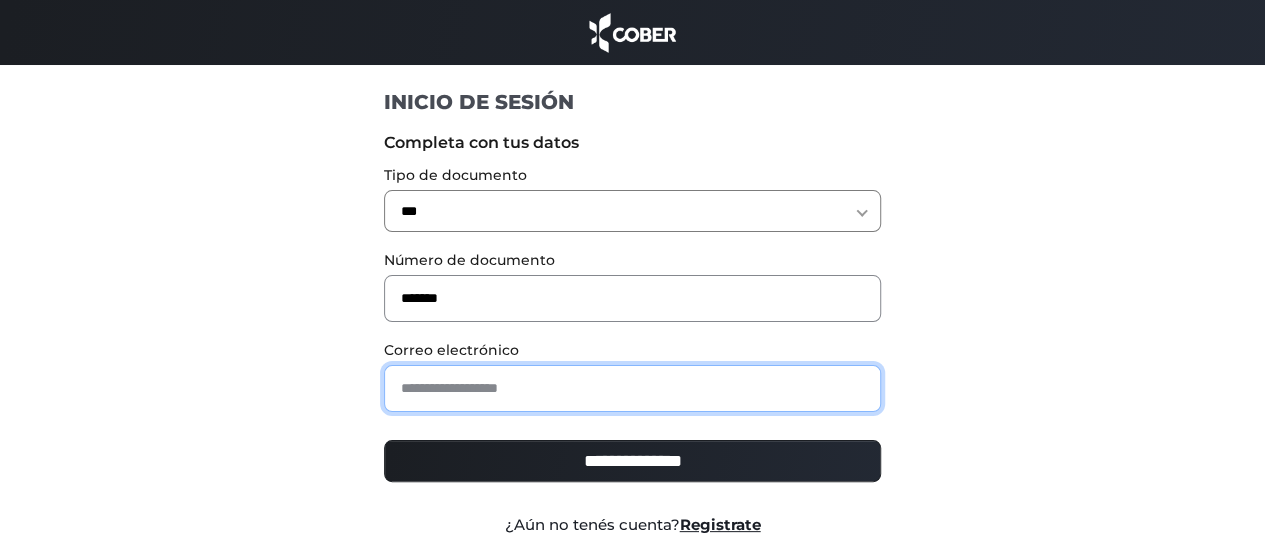 type on "**********" 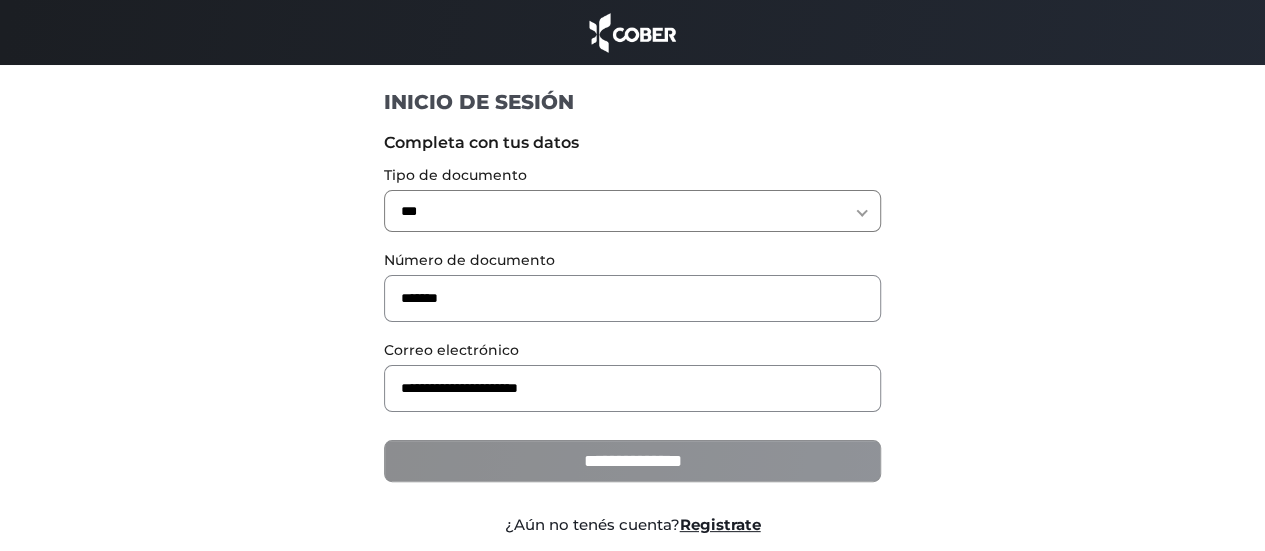 click on "**********" at bounding box center (632, 461) 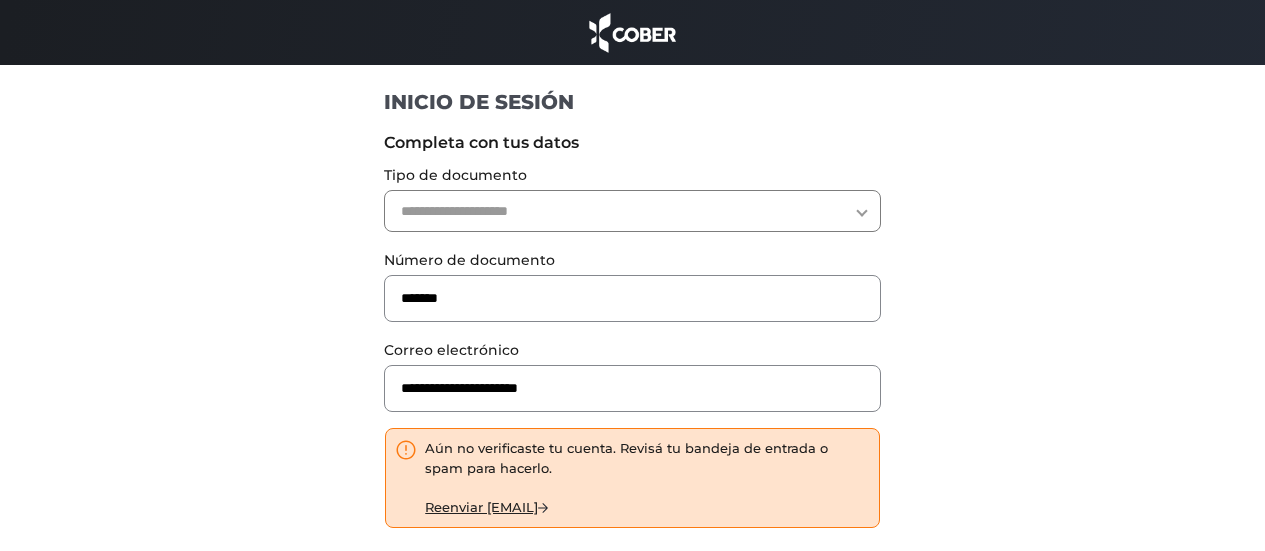 scroll, scrollTop: 0, scrollLeft: 0, axis: both 